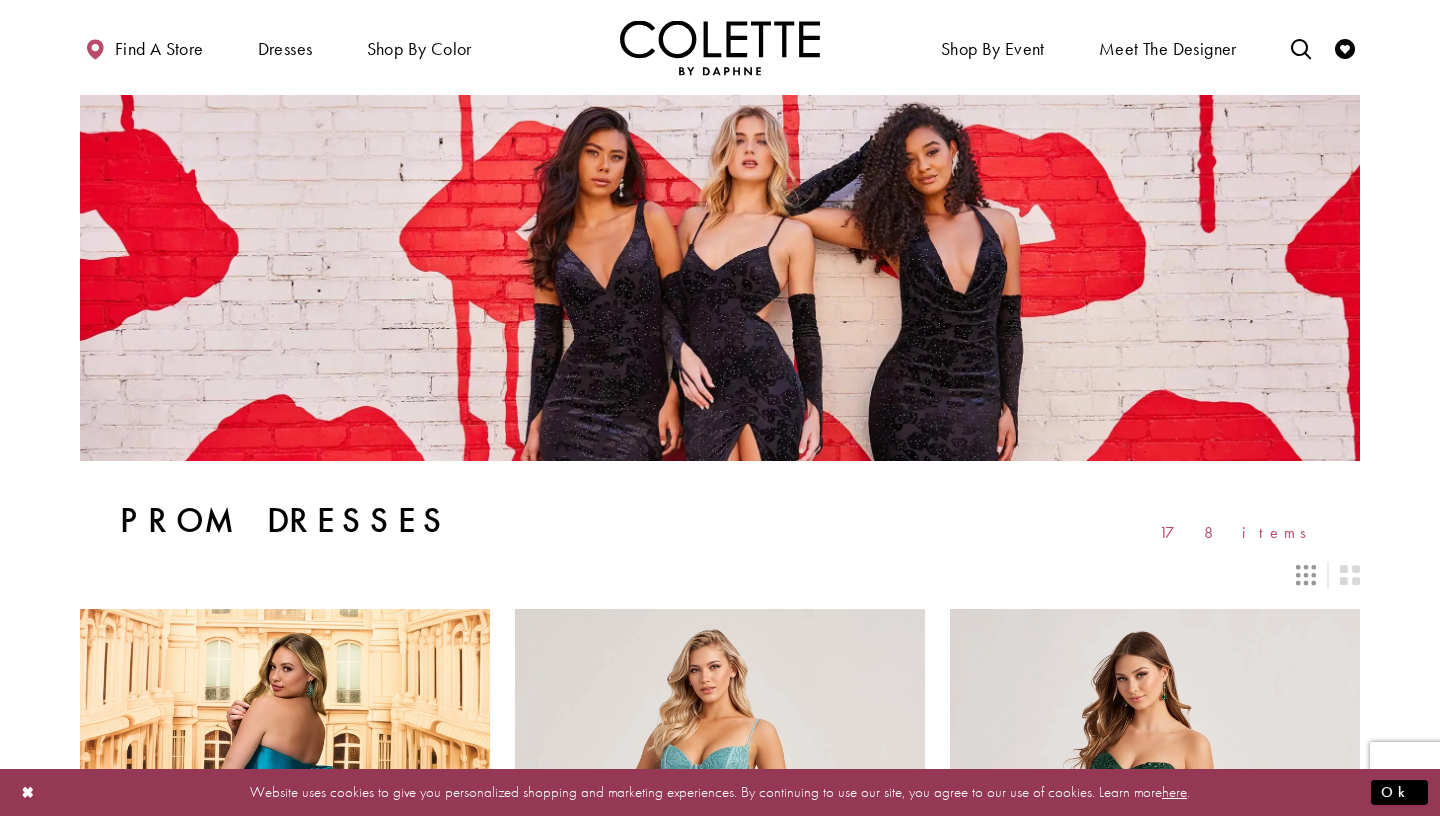 scroll, scrollTop: 0, scrollLeft: 0, axis: both 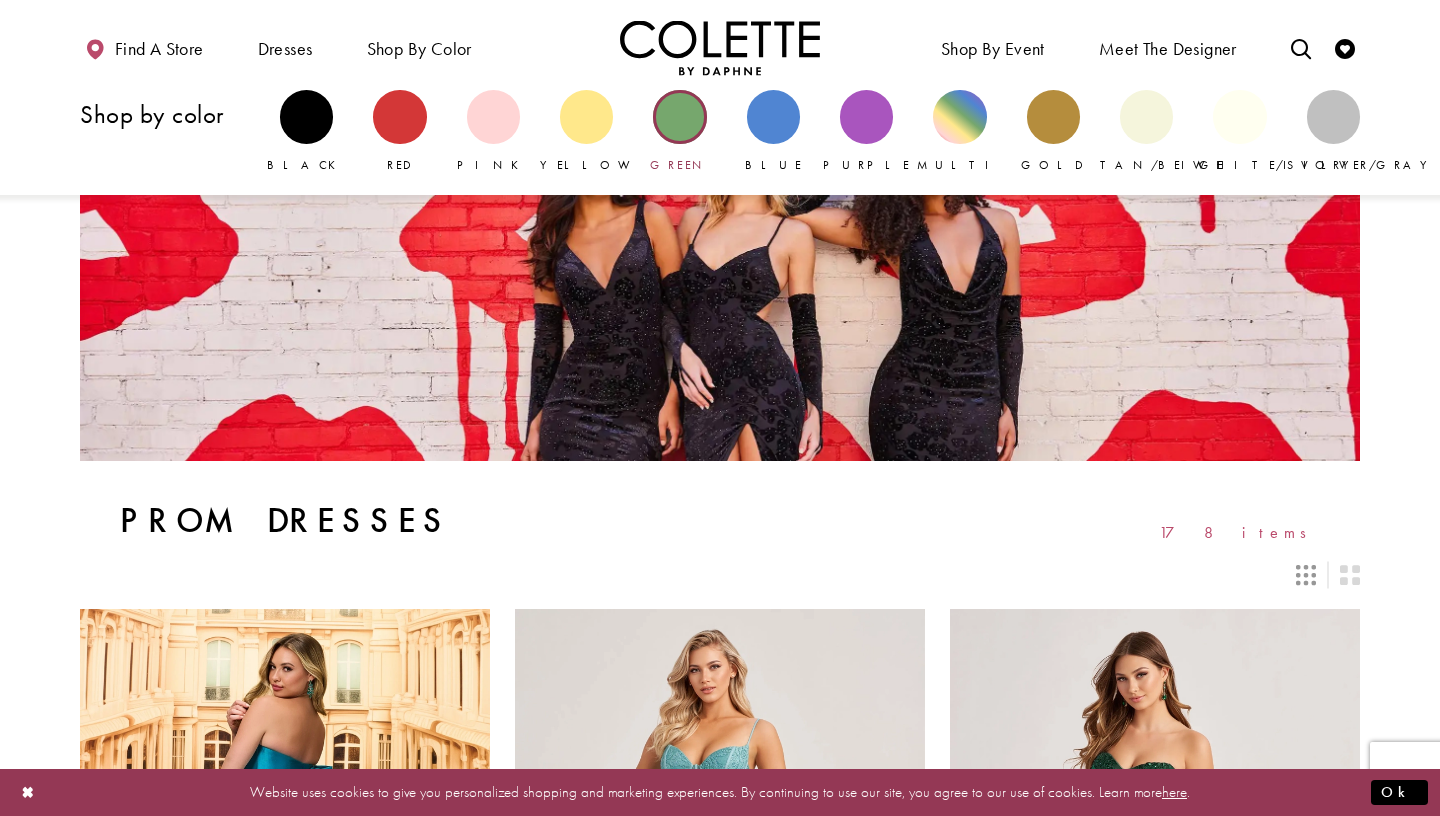 click at bounding box center (679, 116) 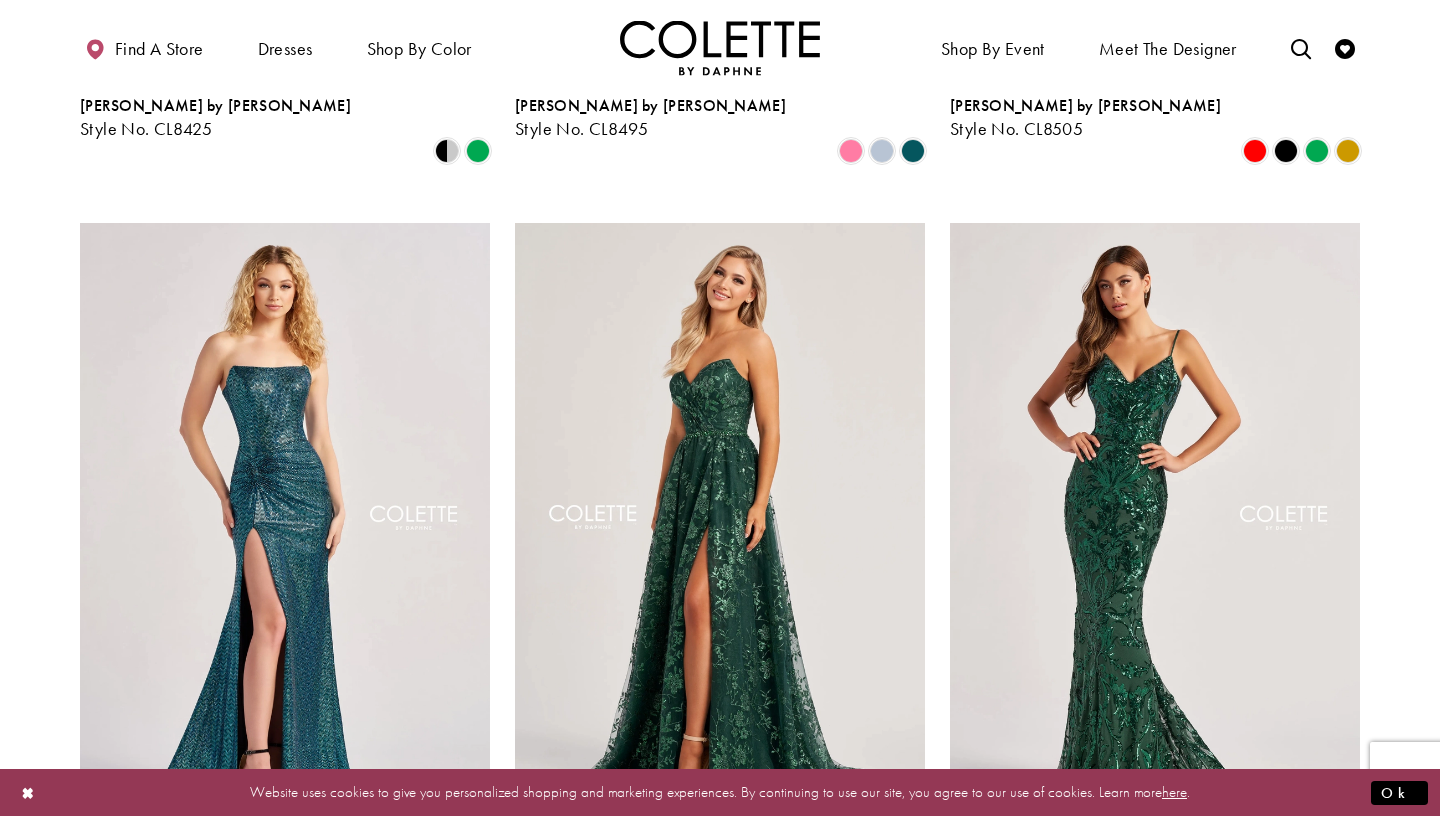 scroll, scrollTop: 2271, scrollLeft: 0, axis: vertical 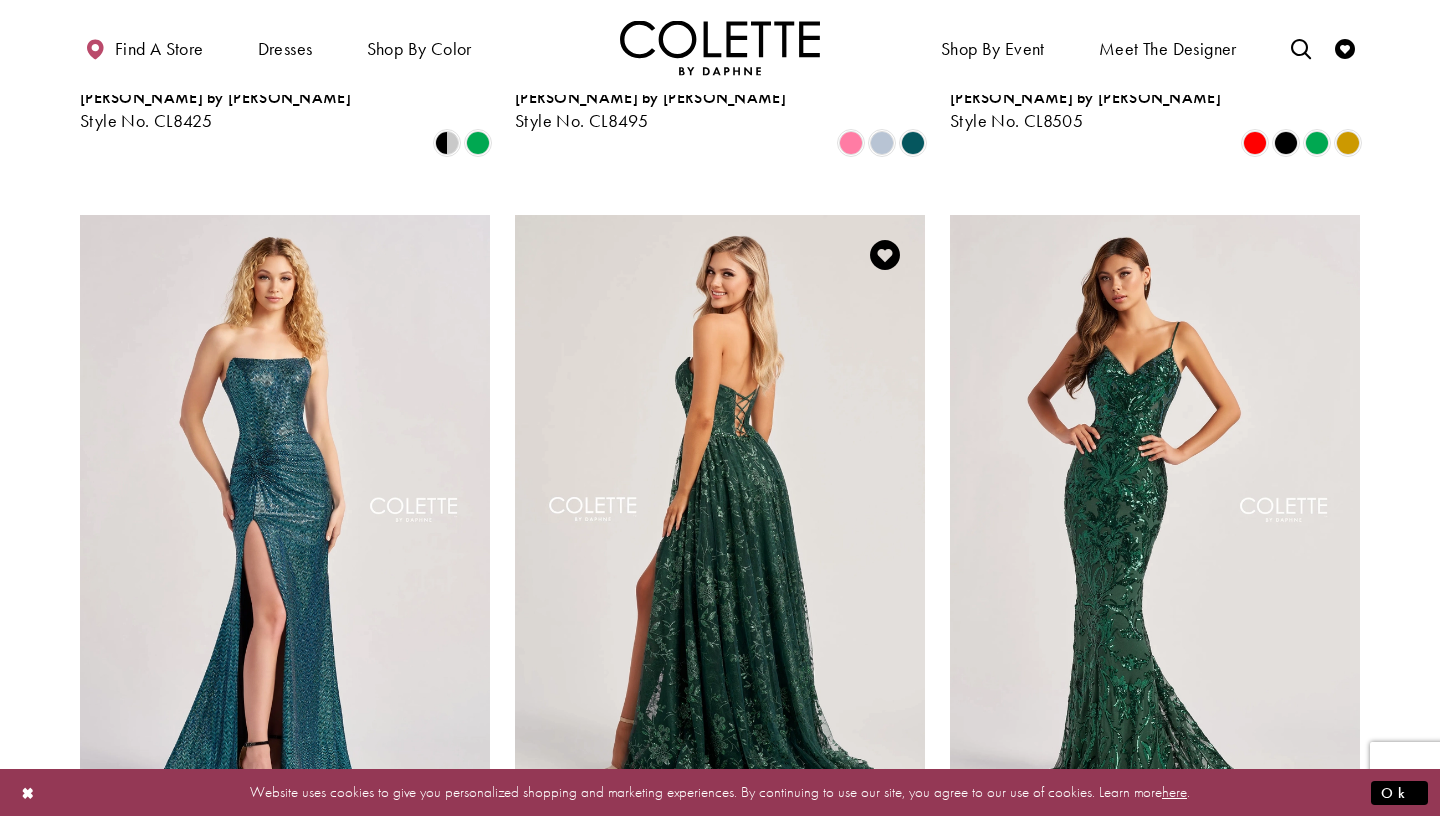 click at bounding box center (720, 513) 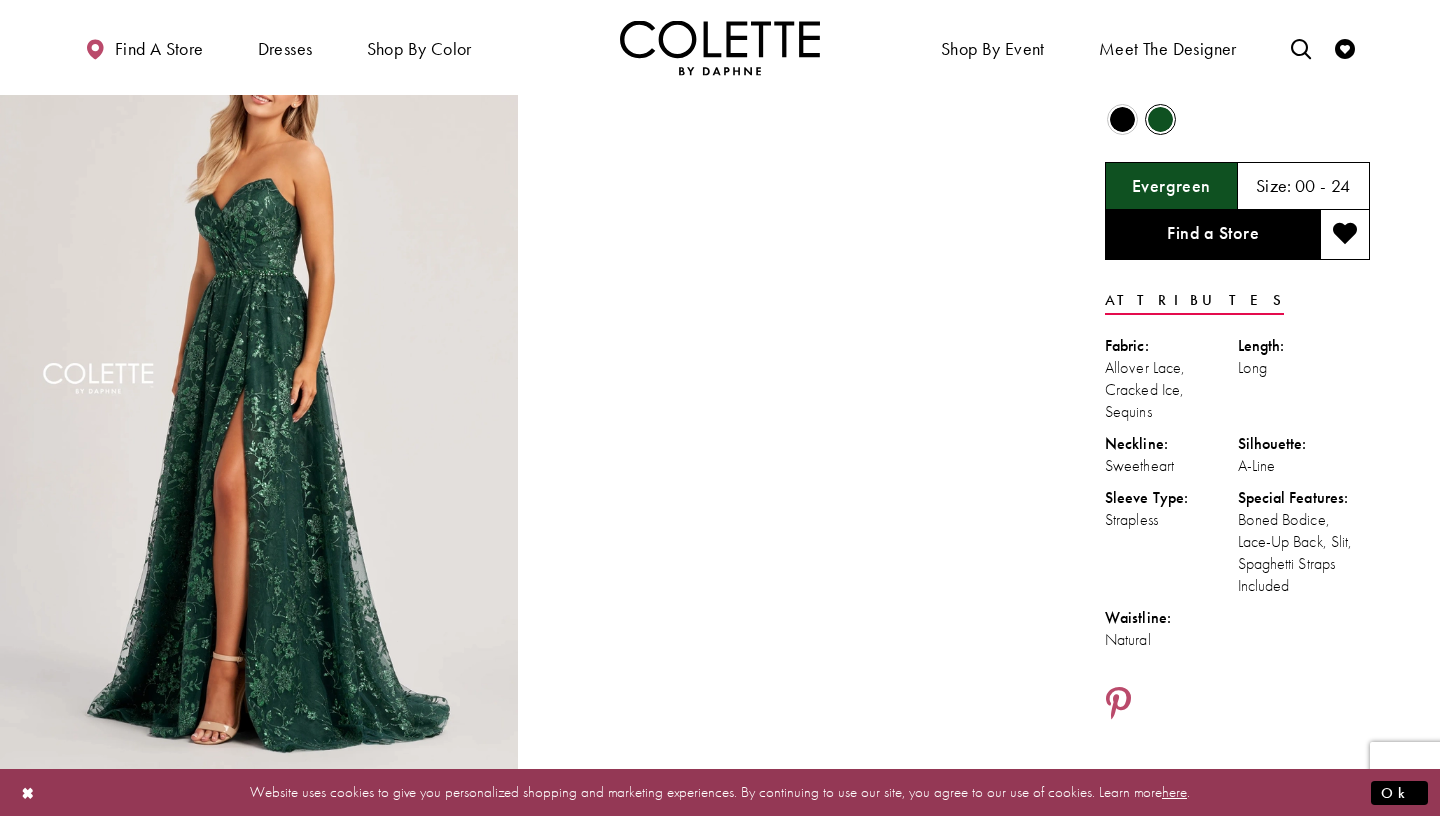 scroll, scrollTop: 93, scrollLeft: 0, axis: vertical 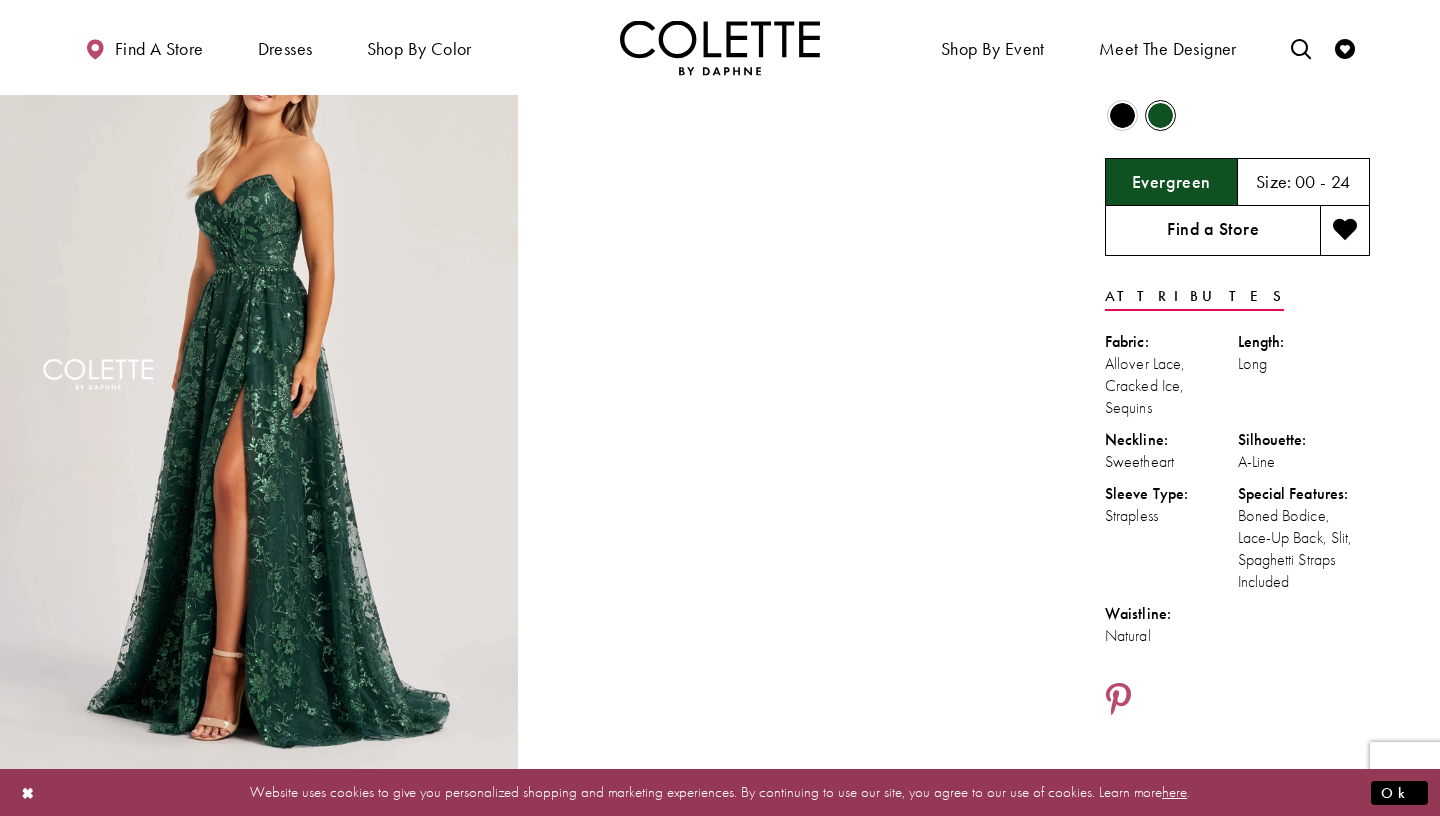 click on "Find a Store" at bounding box center [1212, 231] 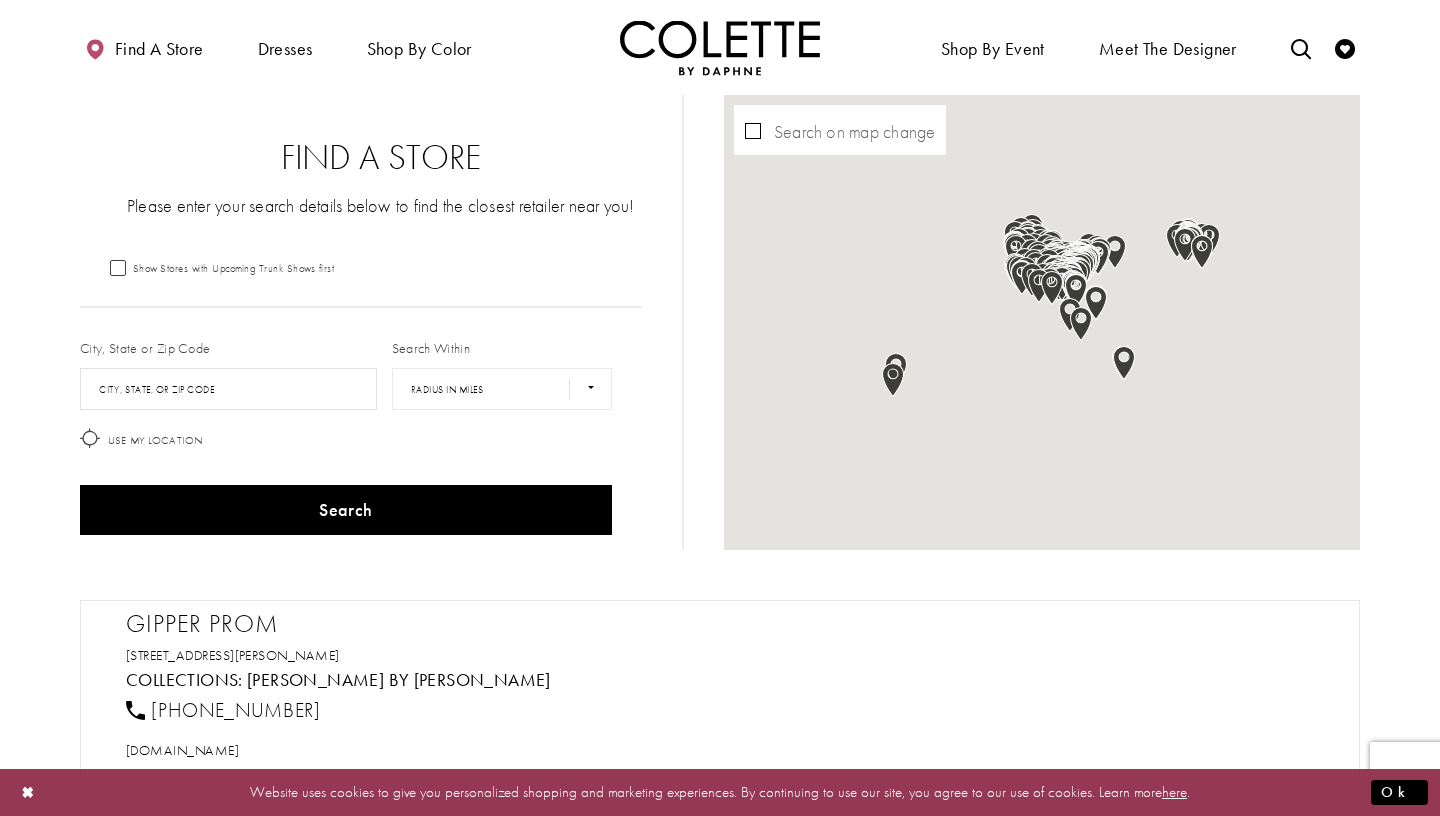 scroll, scrollTop: 0, scrollLeft: 0, axis: both 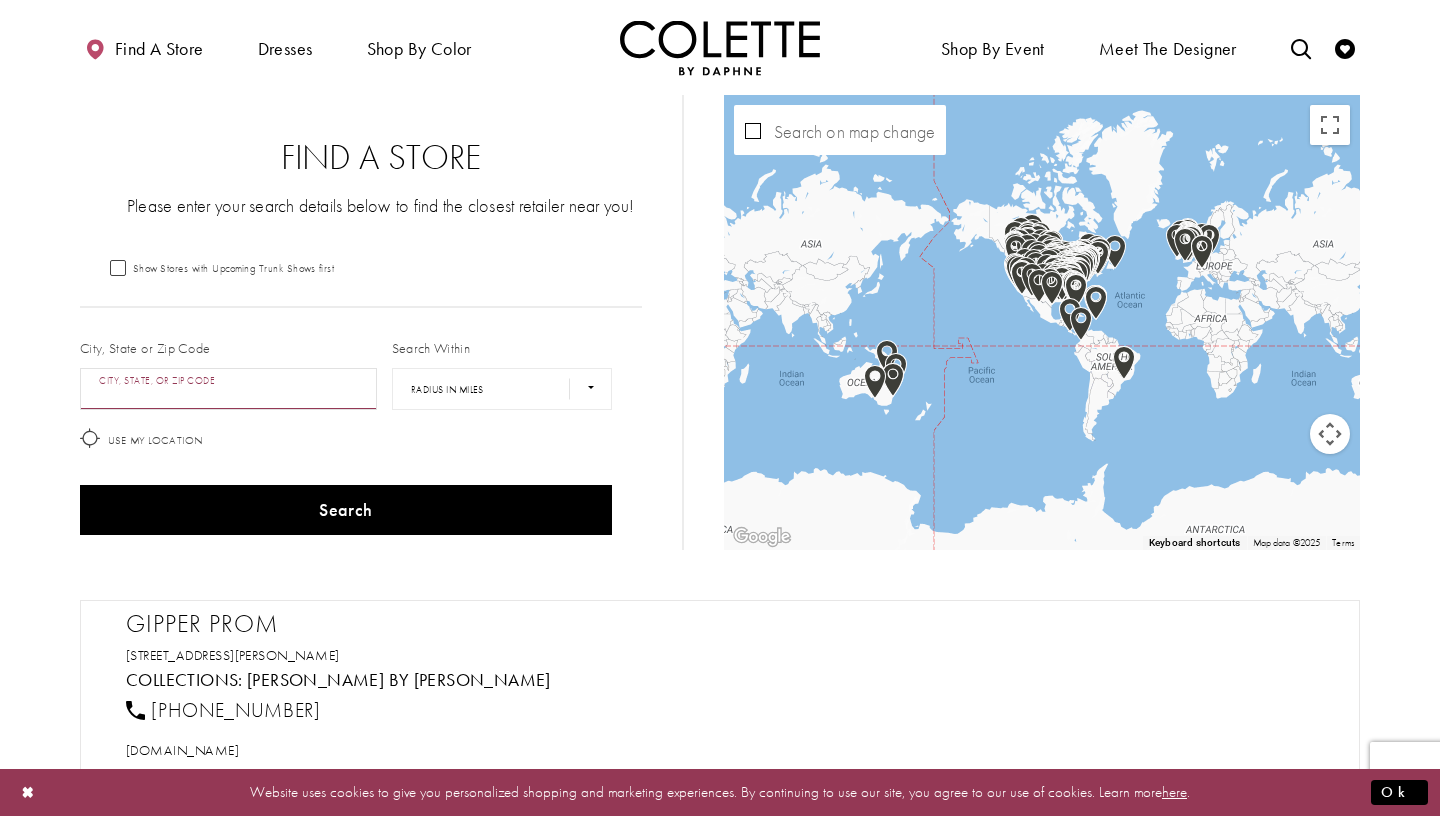 click at bounding box center [228, 389] 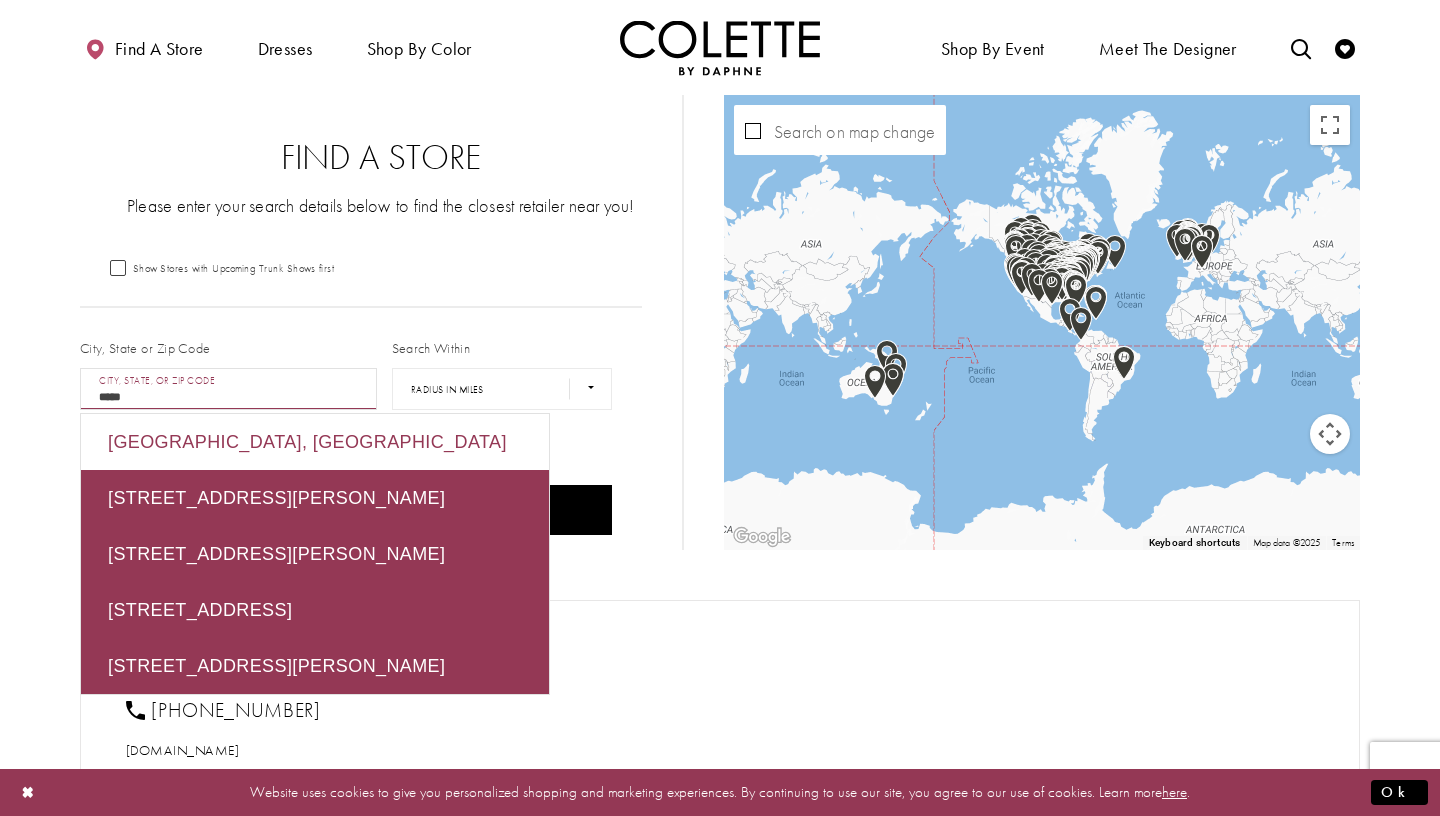 click on "Clayton, NC 27527, USA" at bounding box center [315, 442] 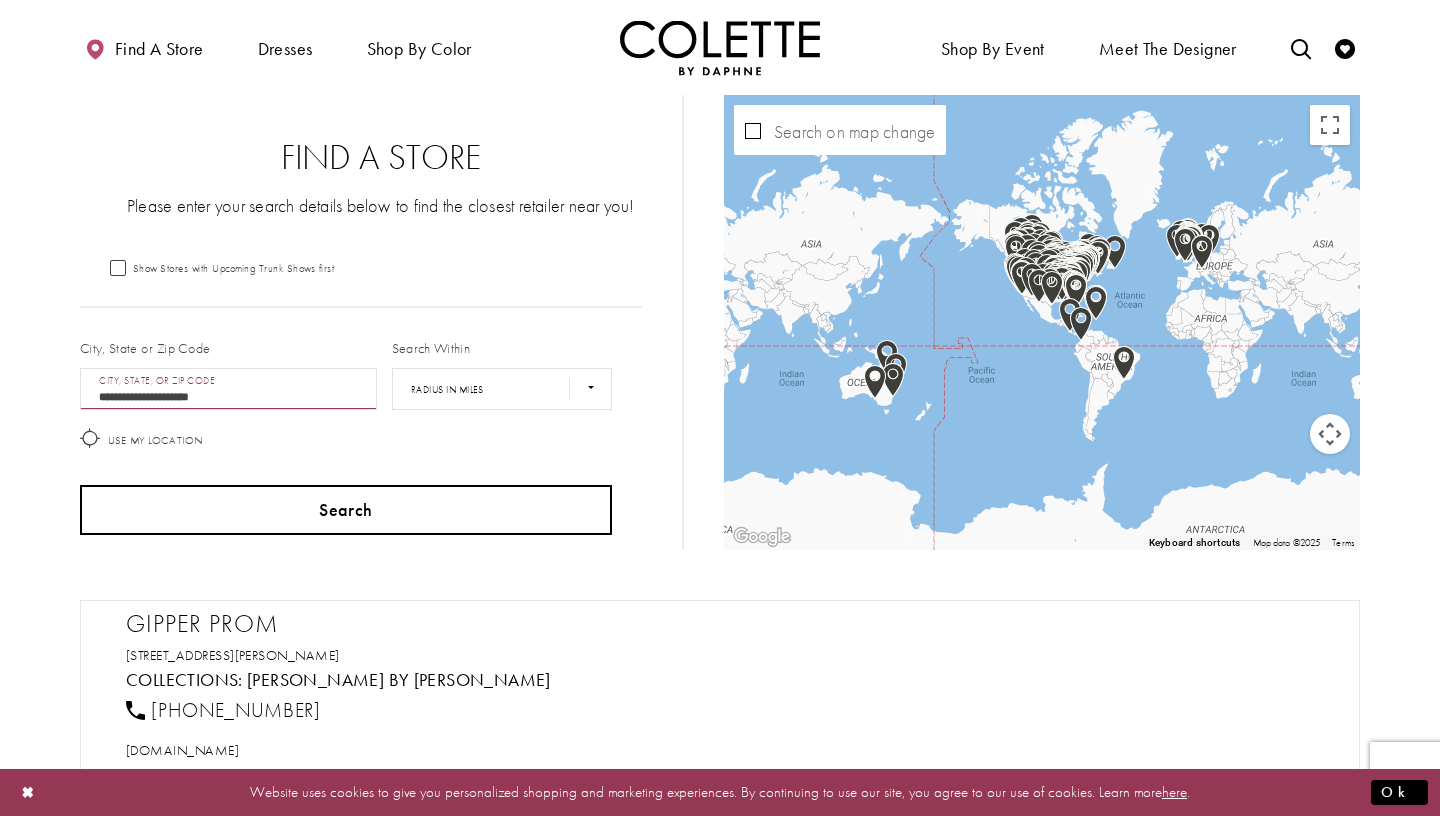 type on "**********" 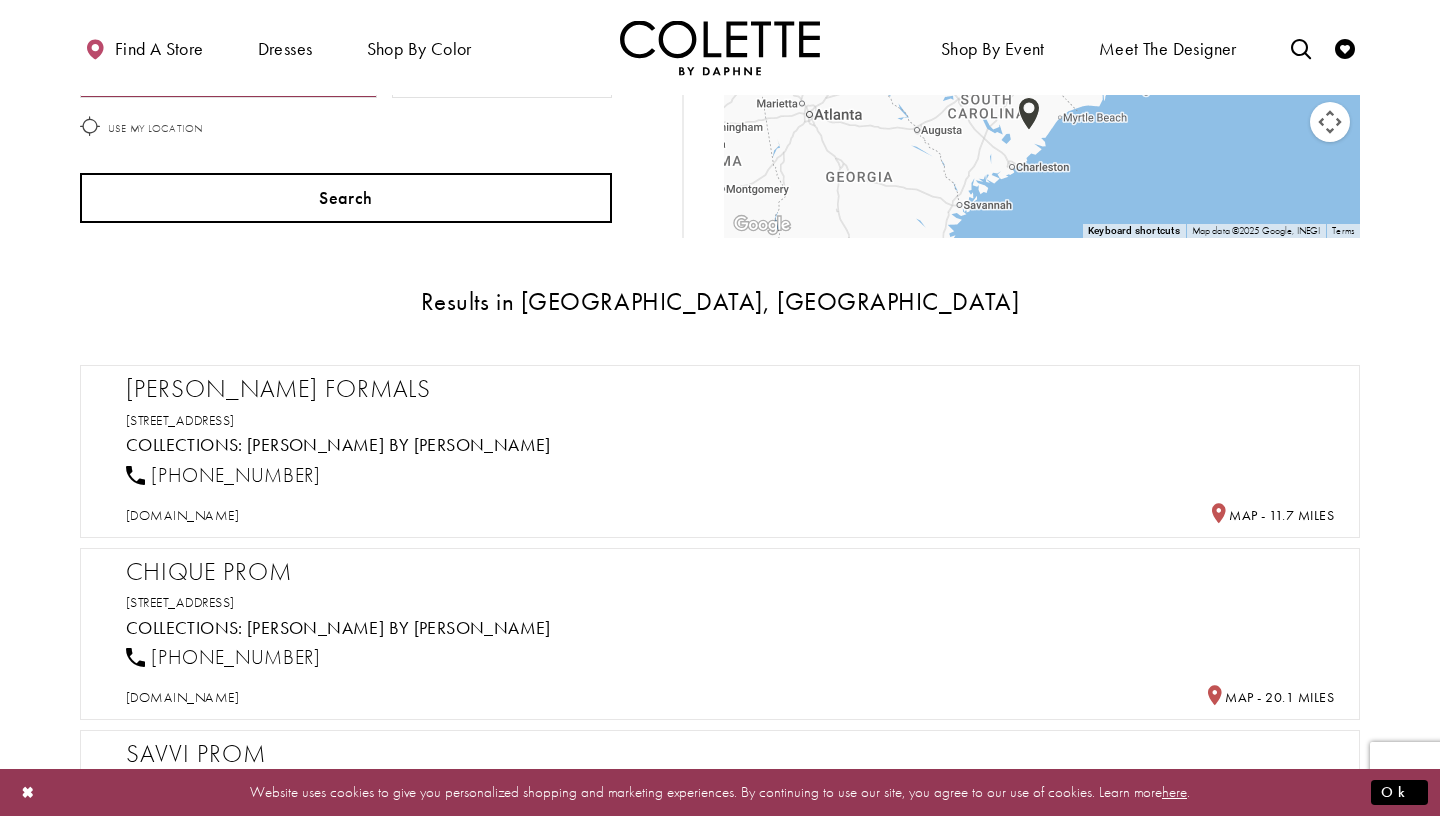 scroll, scrollTop: 322, scrollLeft: 0, axis: vertical 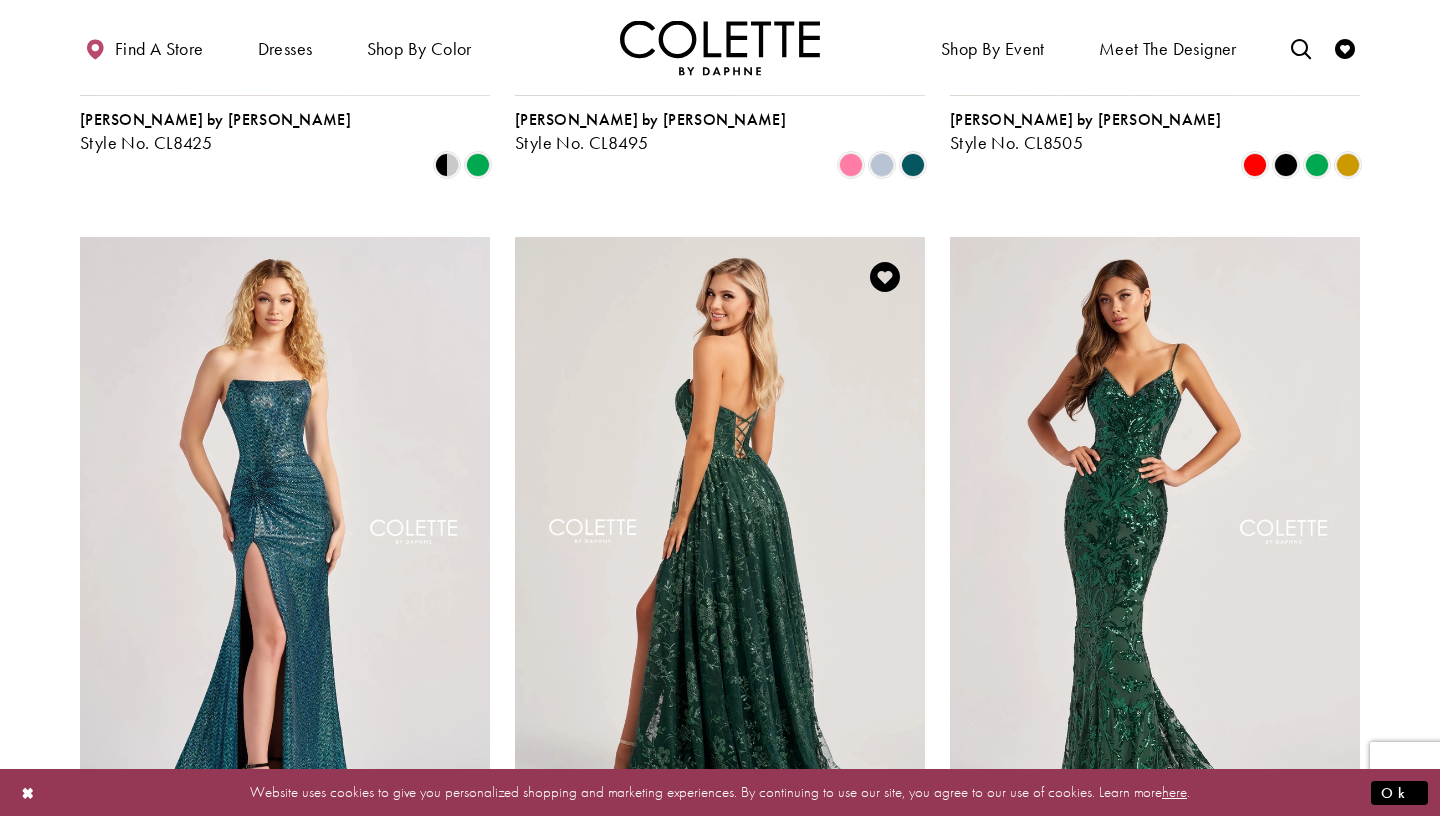 click at bounding box center (720, 535) 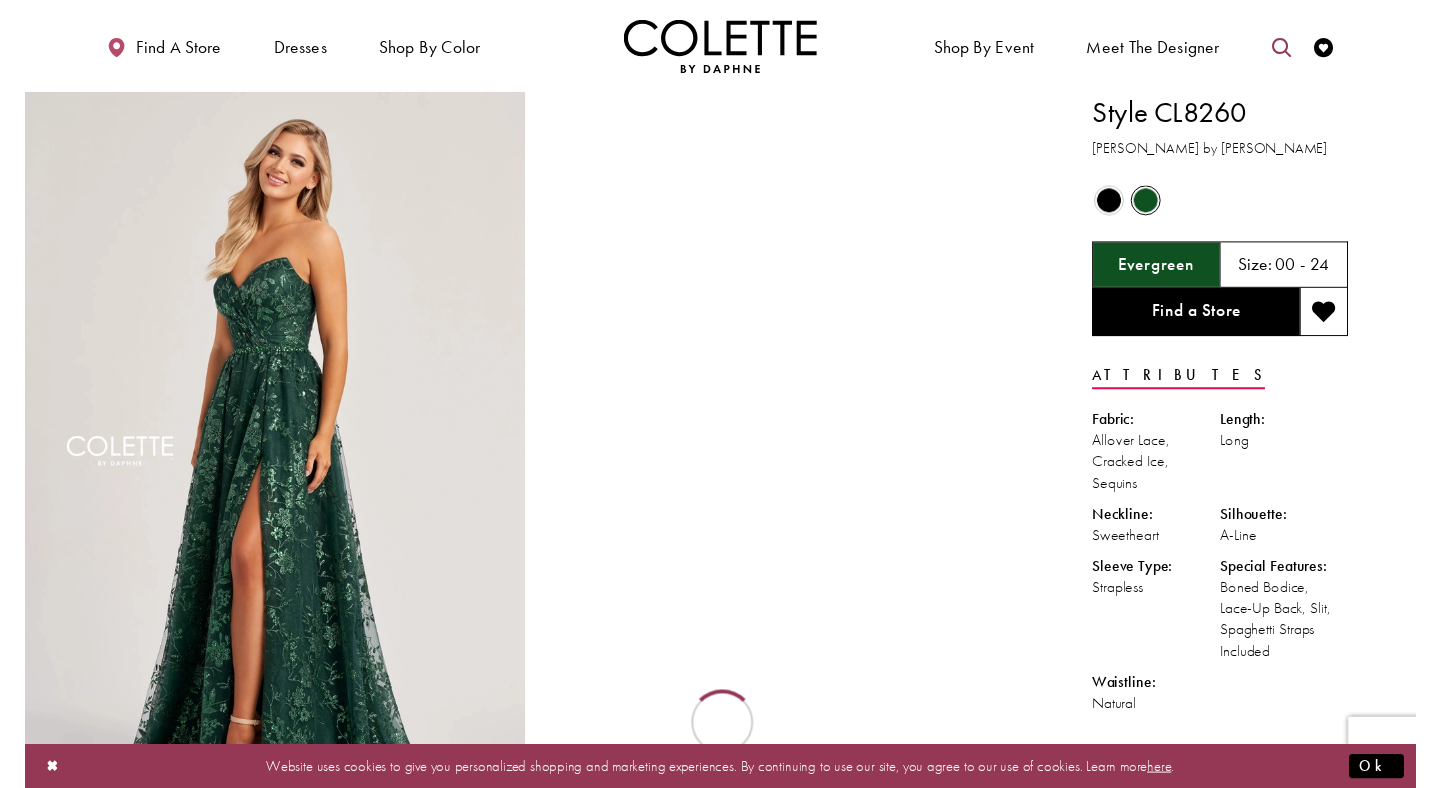 scroll, scrollTop: 0, scrollLeft: 0, axis: both 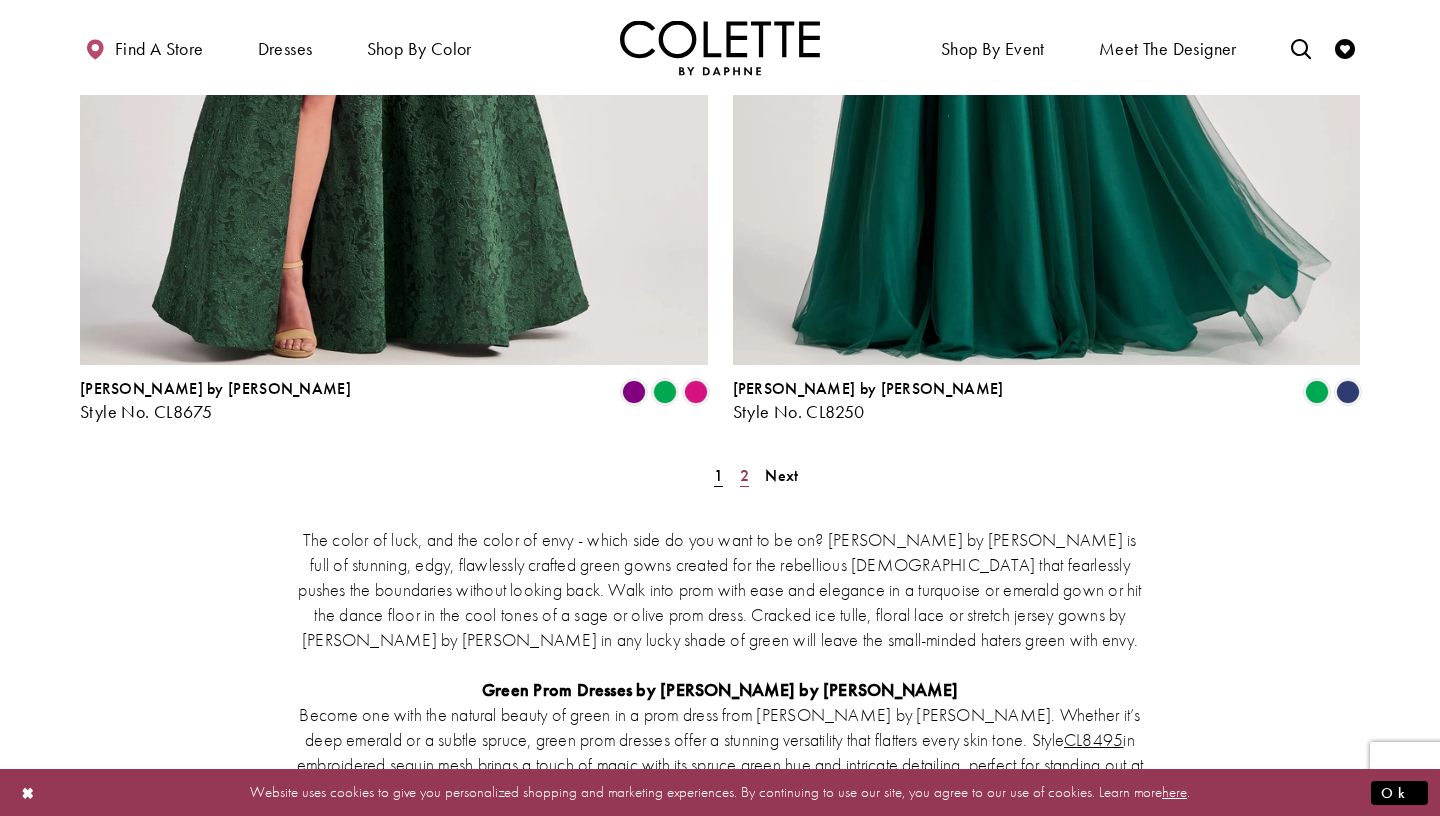 click on "2" at bounding box center (744, 475) 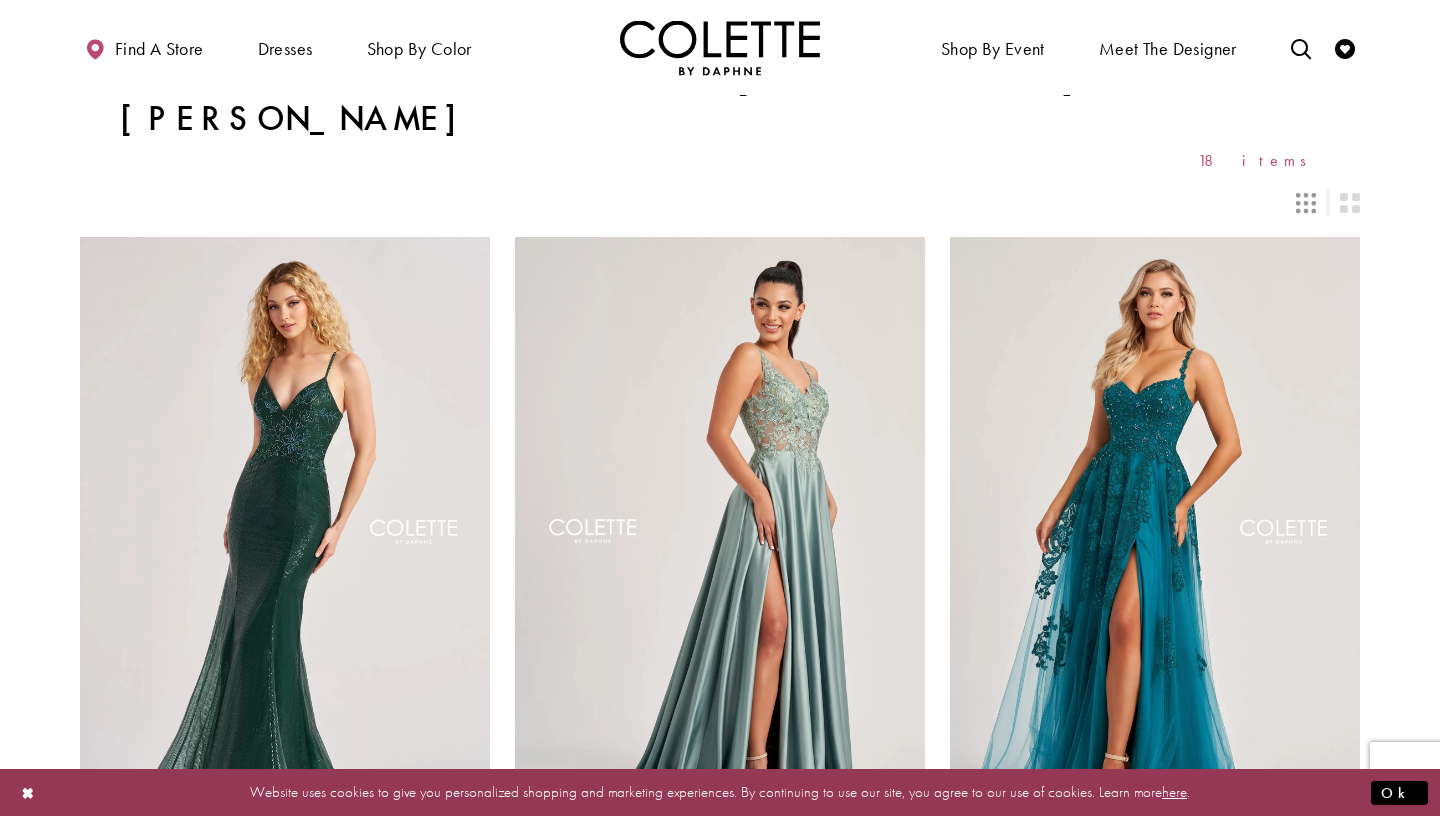 scroll, scrollTop: 0, scrollLeft: 0, axis: both 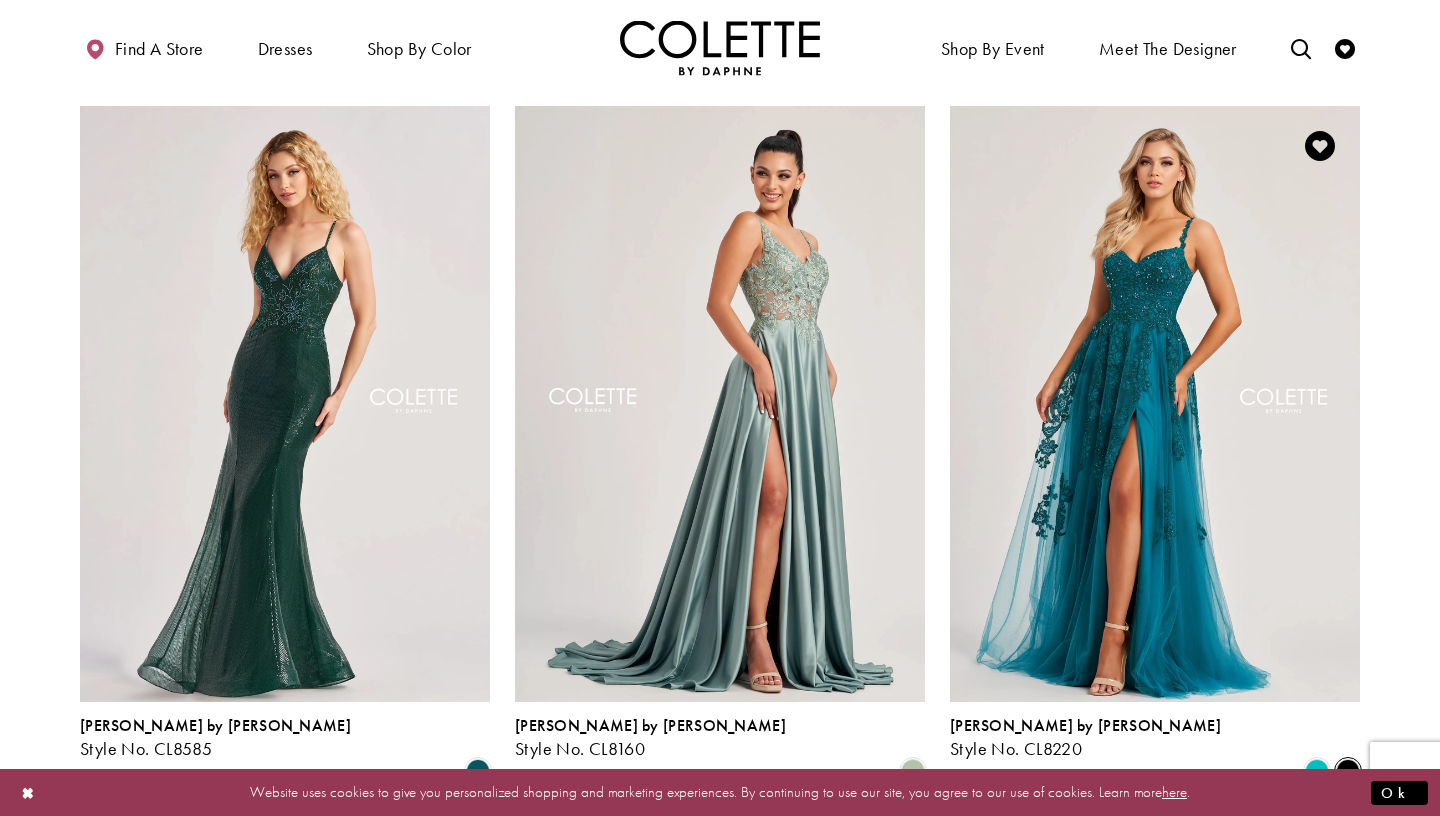 click at bounding box center [1348, 771] 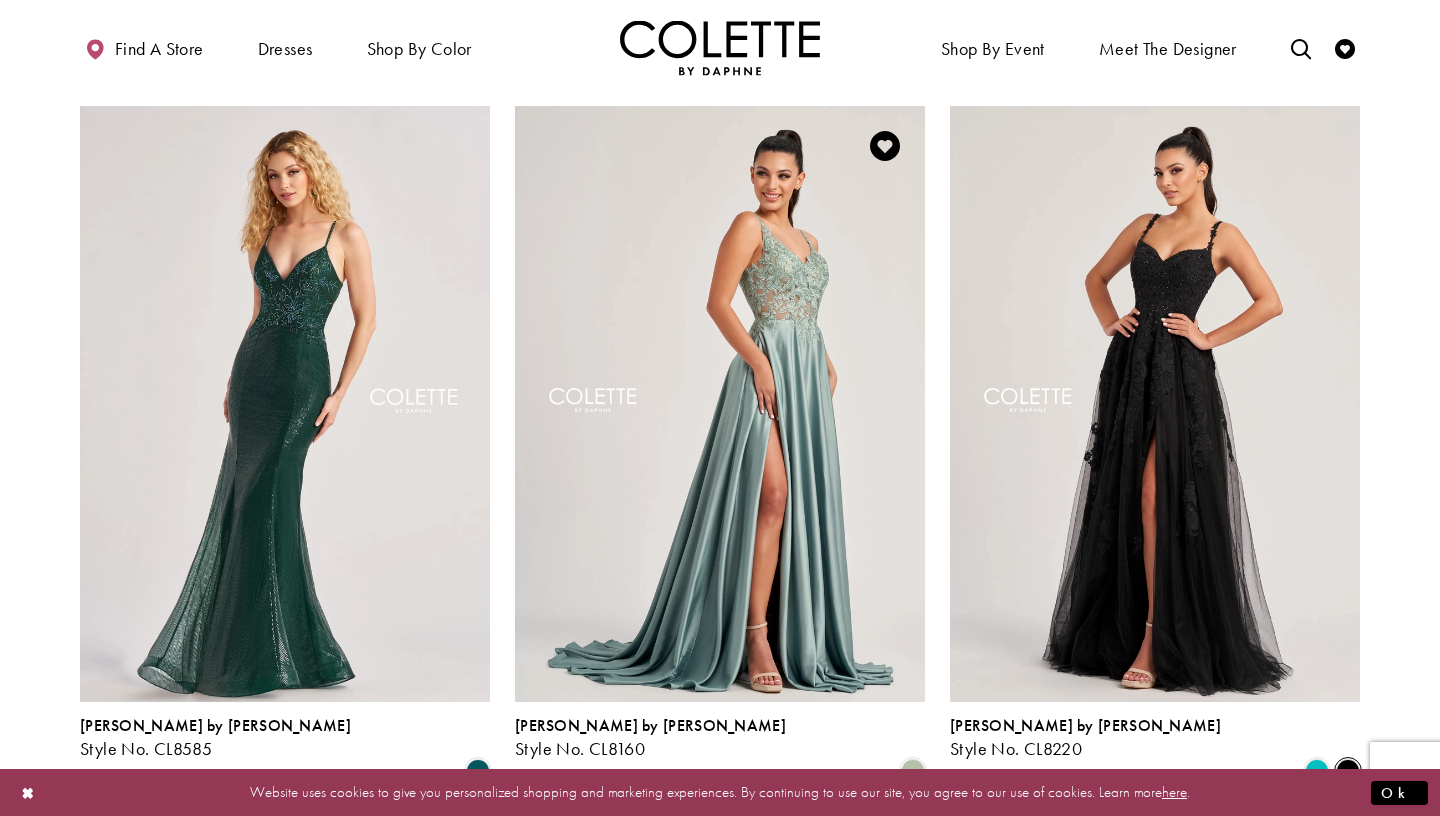 click at bounding box center (720, 404) 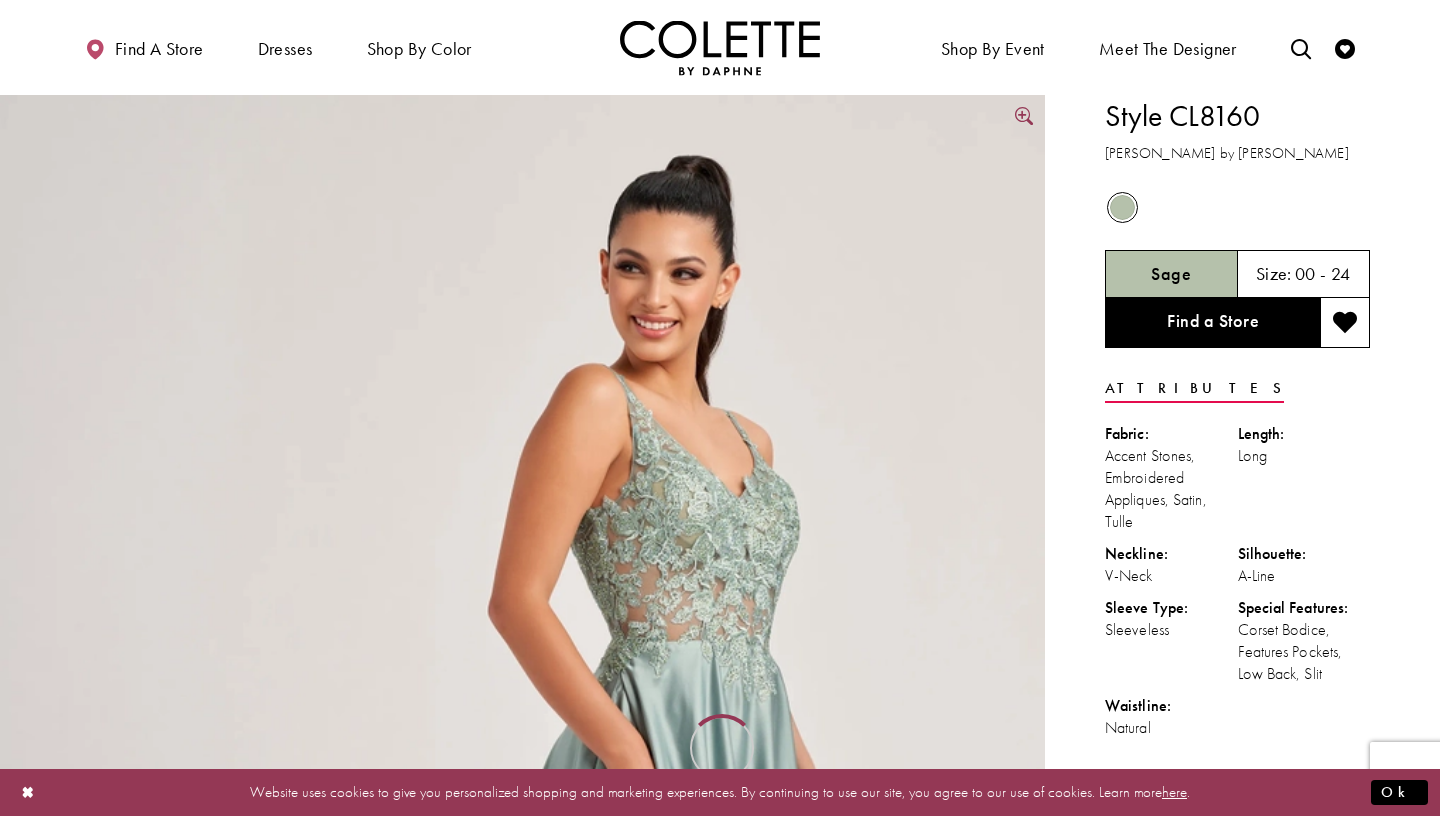 scroll, scrollTop: 0, scrollLeft: 0, axis: both 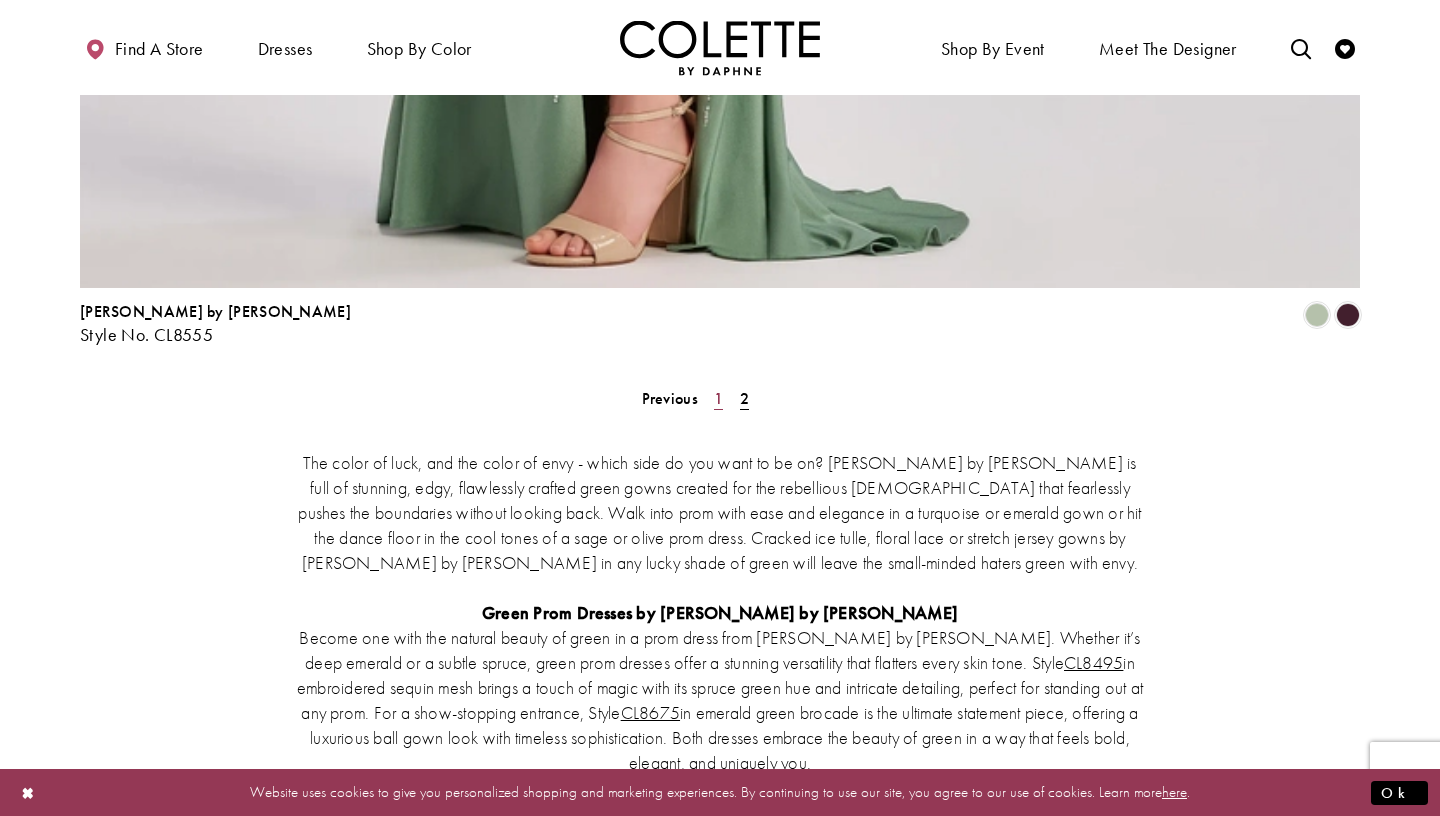 click on "1" at bounding box center [718, 398] 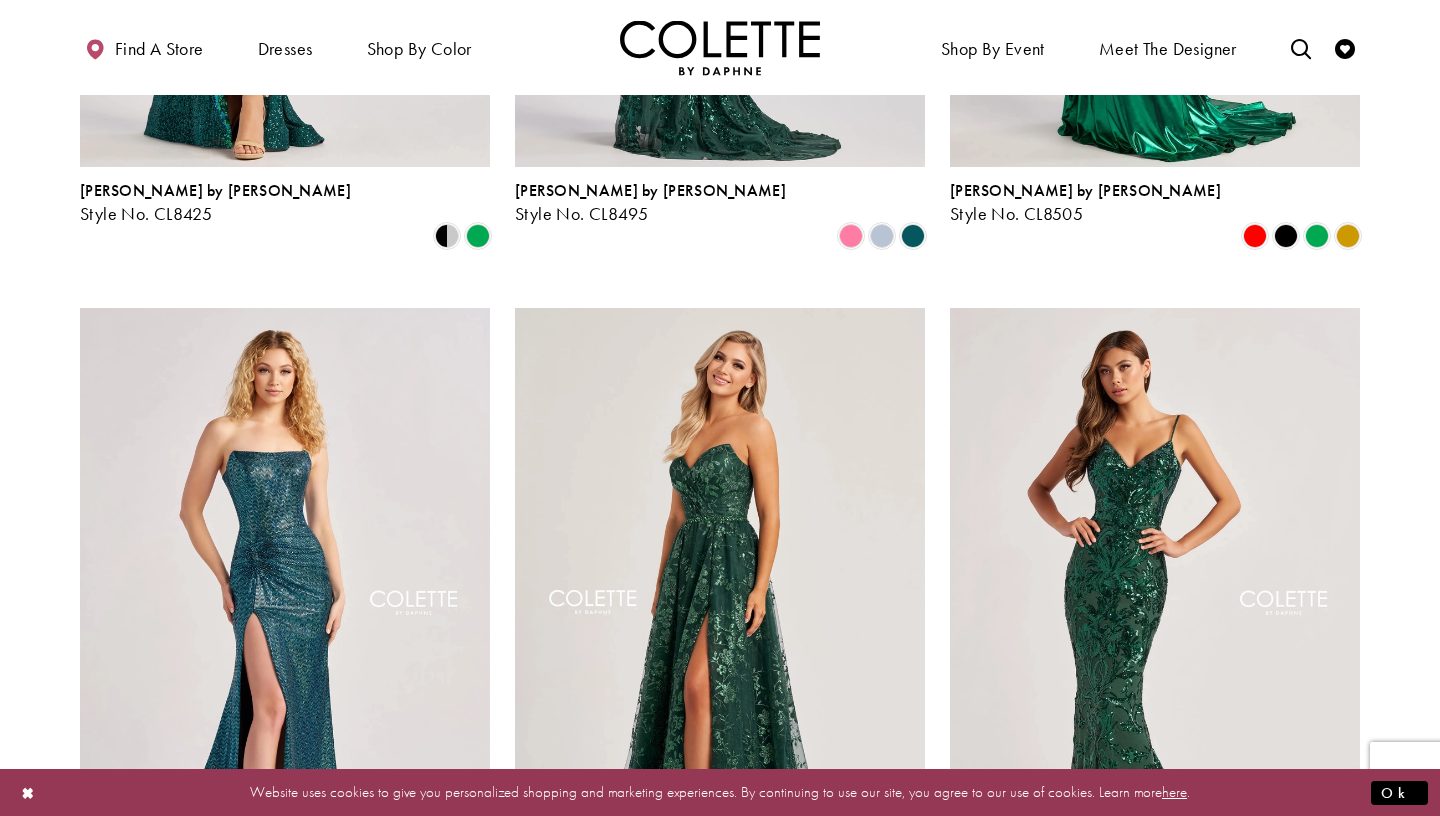 scroll, scrollTop: 2182, scrollLeft: 0, axis: vertical 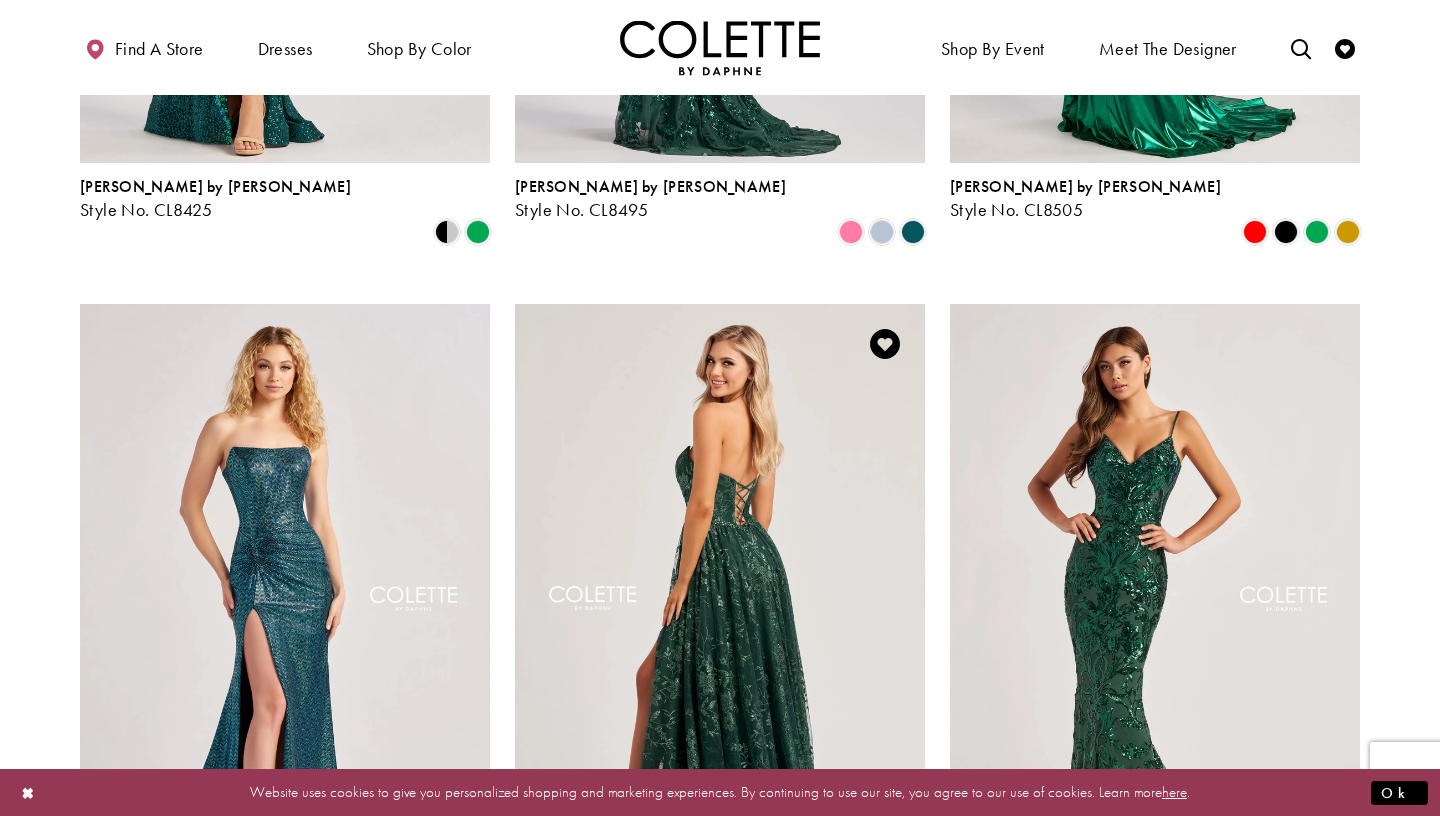 click at bounding box center (720, 602) 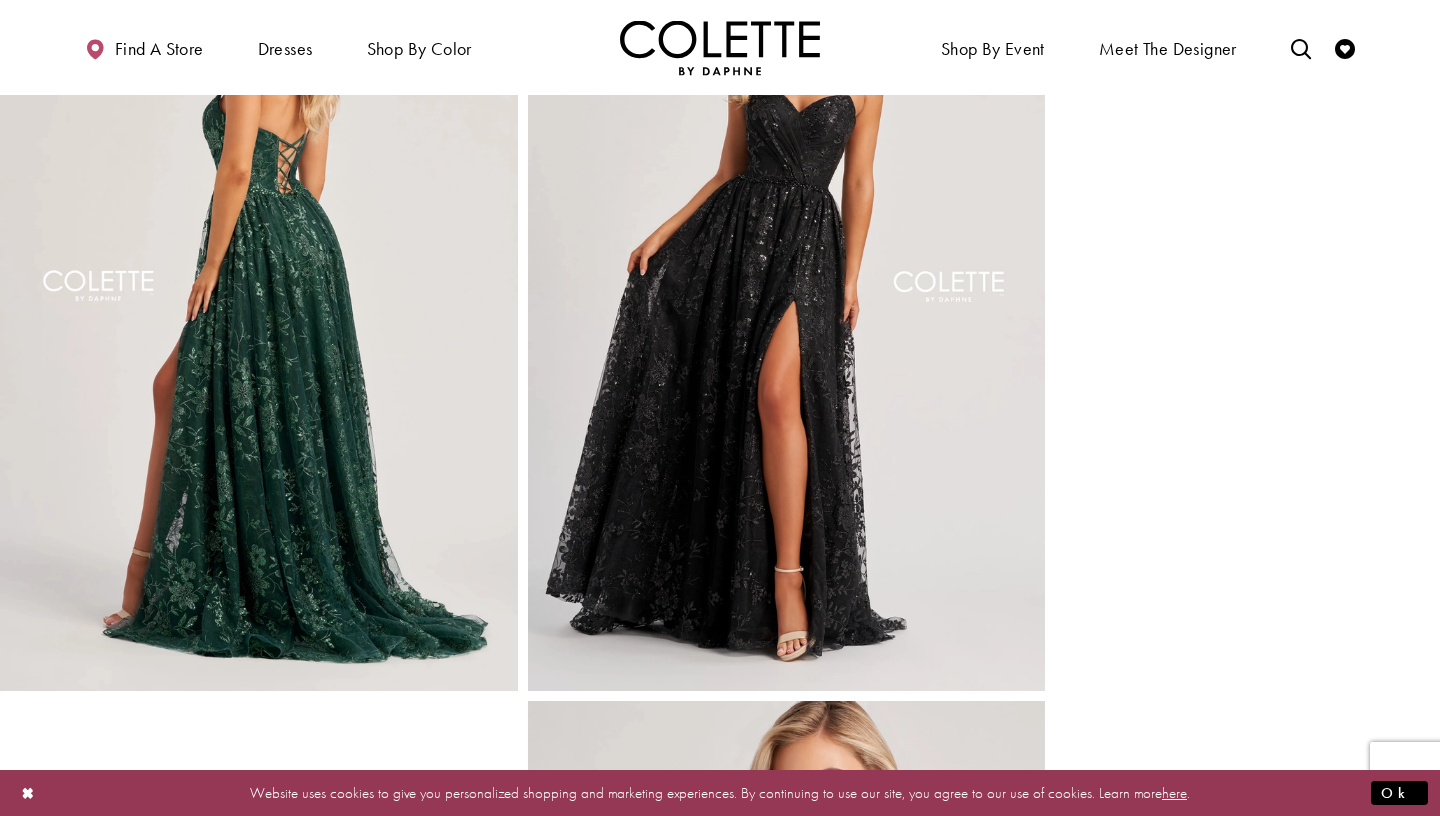 scroll, scrollTop: 974, scrollLeft: 0, axis: vertical 